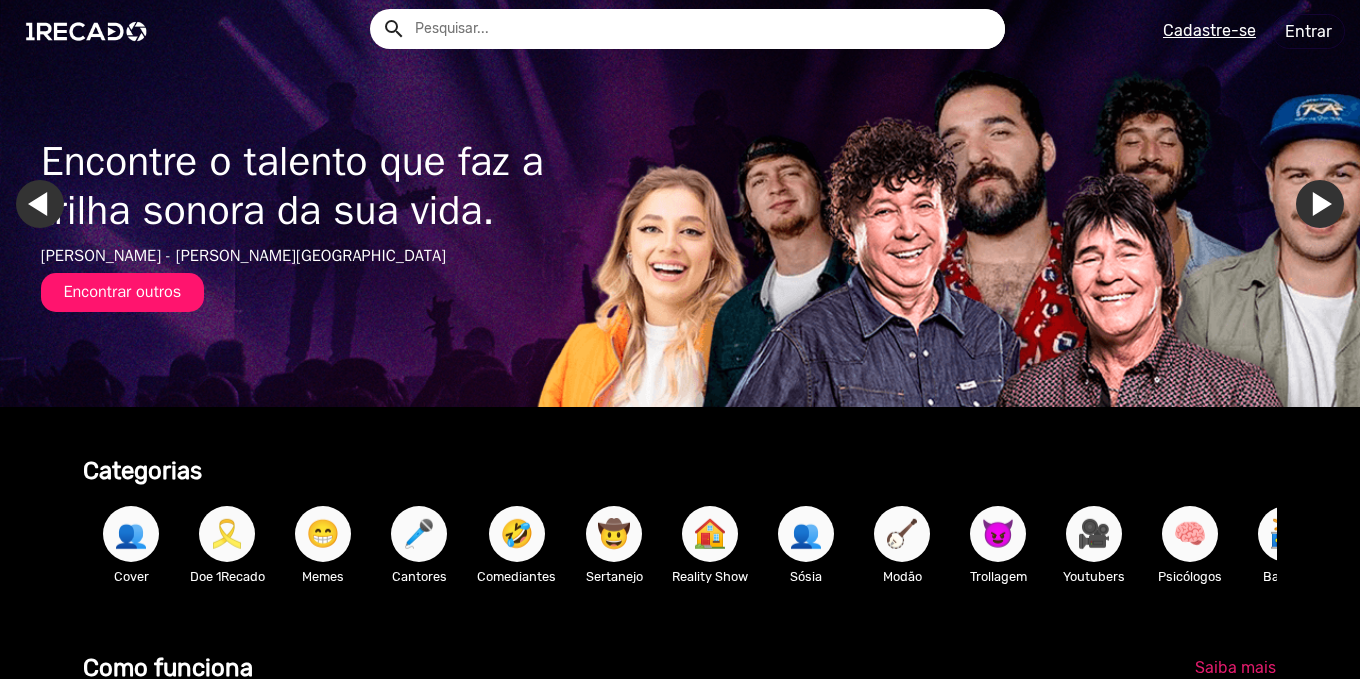 scroll, scrollTop: 0, scrollLeft: 0, axis: both 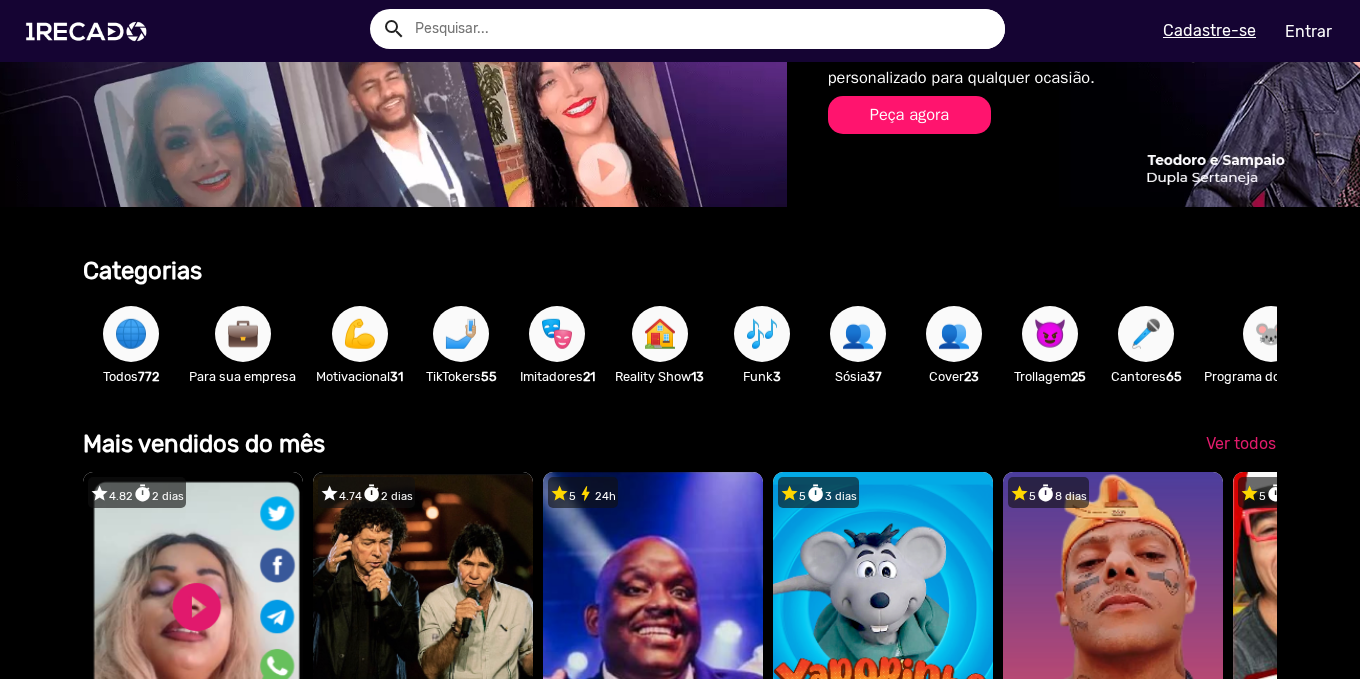 click on "Categorias" 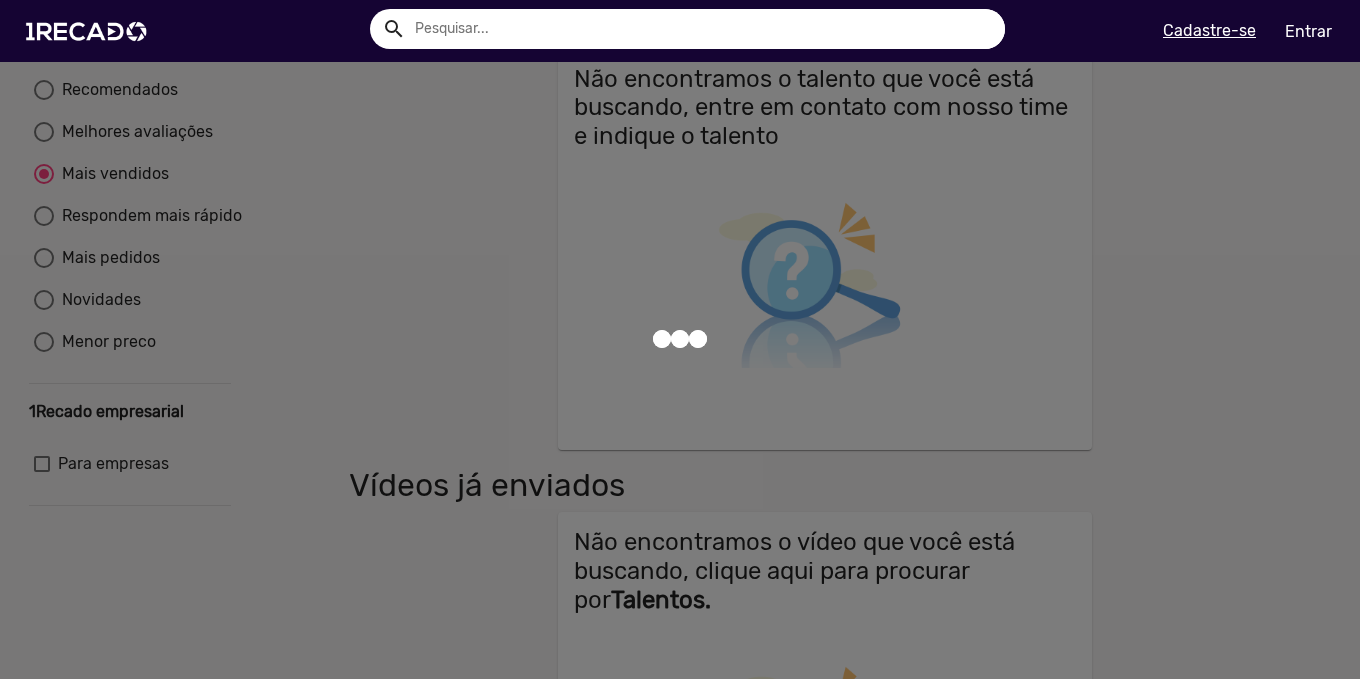 scroll, scrollTop: 0, scrollLeft: 0, axis: both 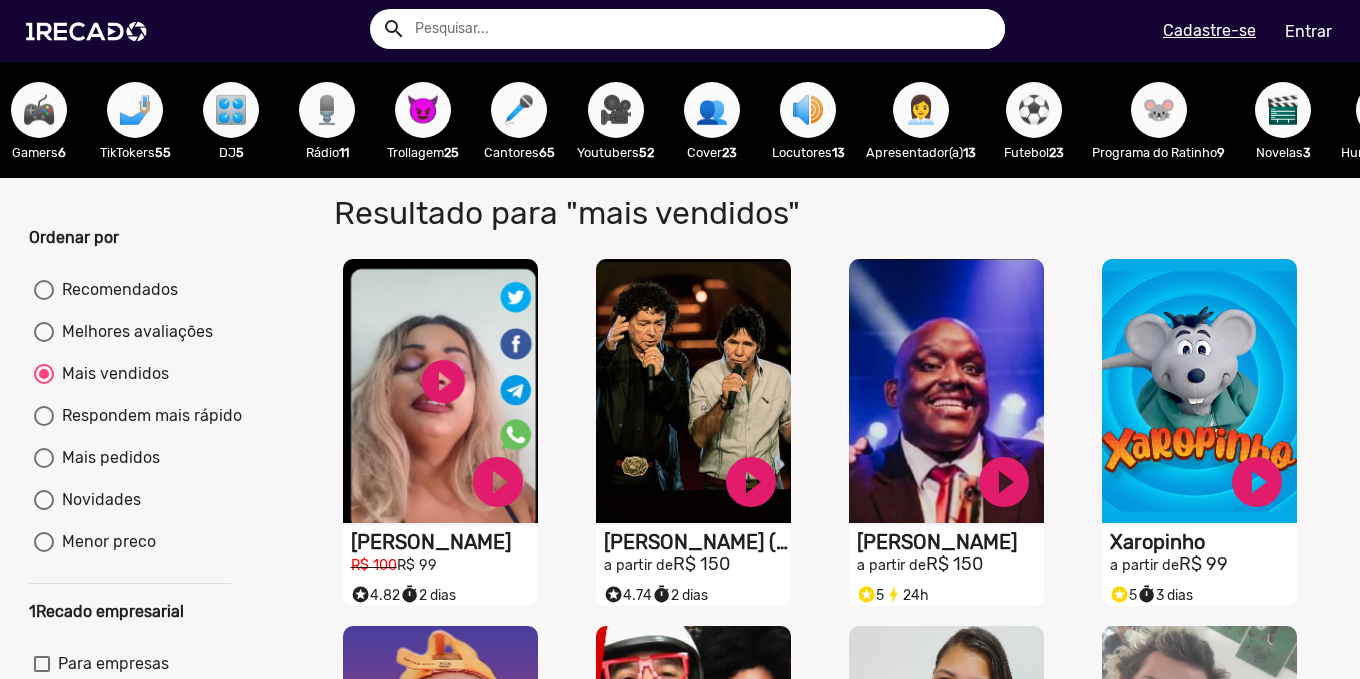 click on "😈" at bounding box center [423, 110] 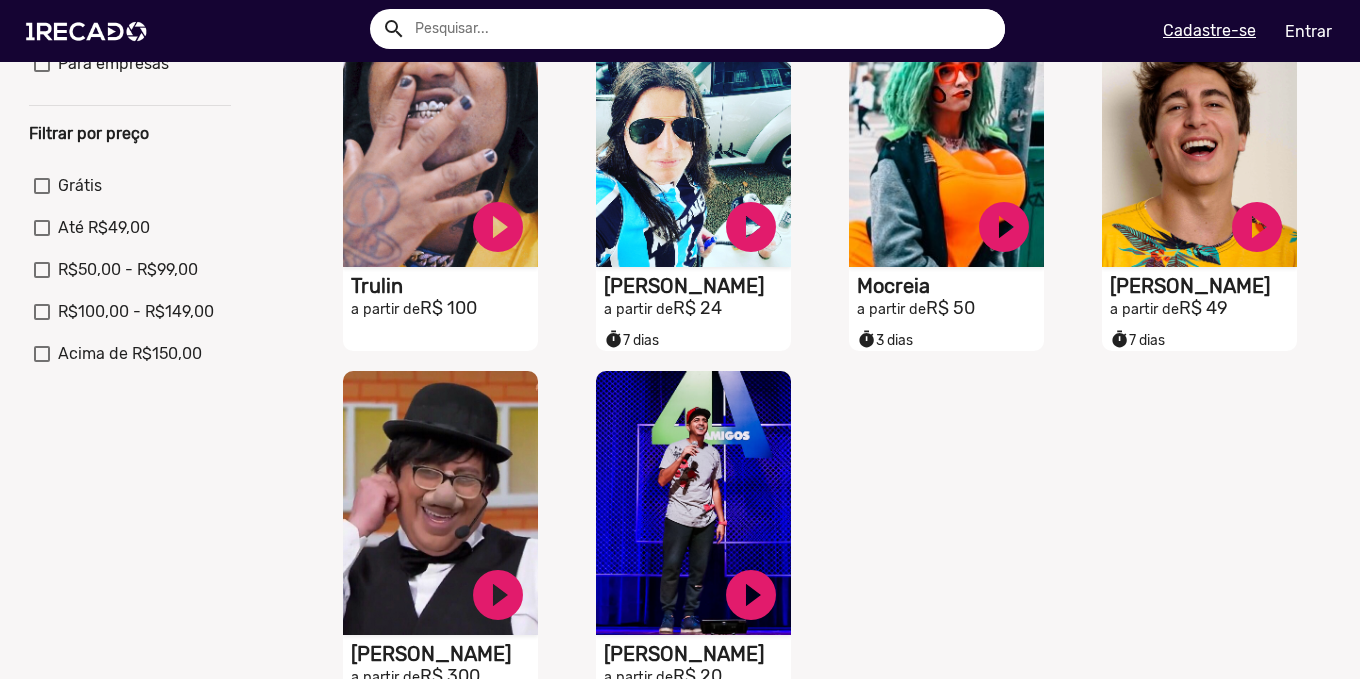 scroll, scrollTop: 0, scrollLeft: 0, axis: both 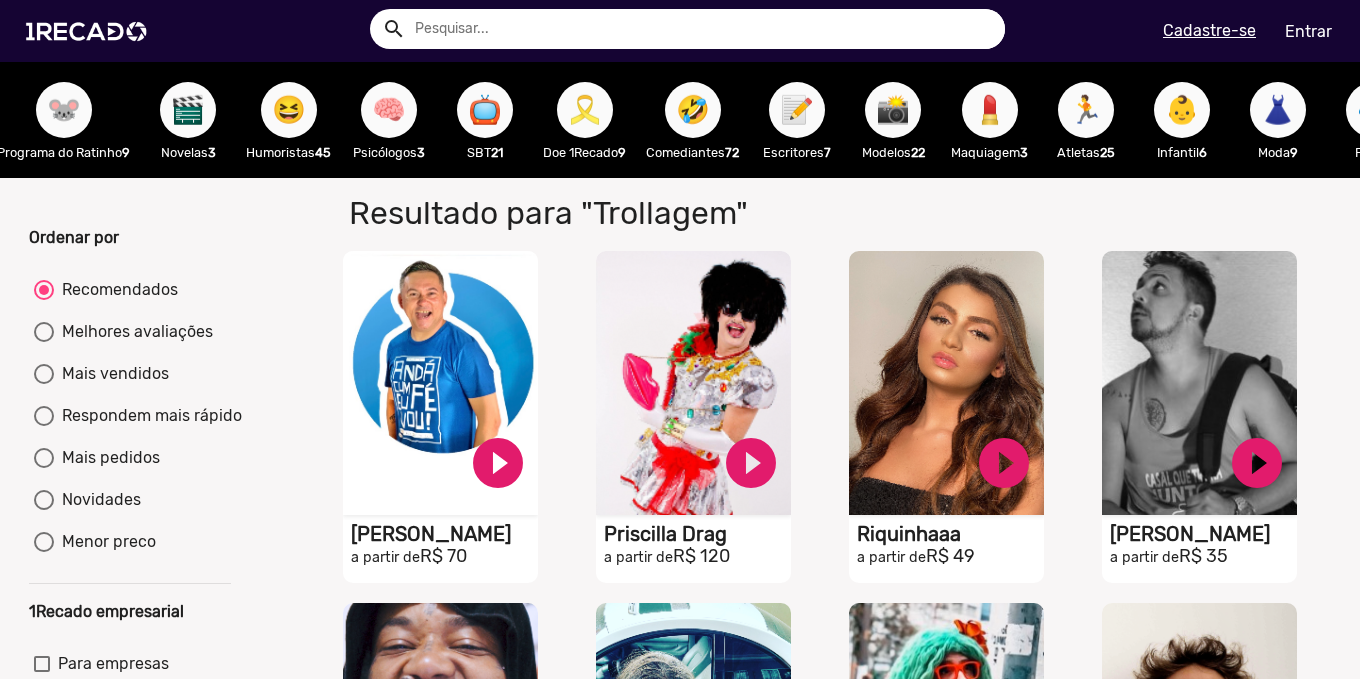 click on "📸" at bounding box center (893, 110) 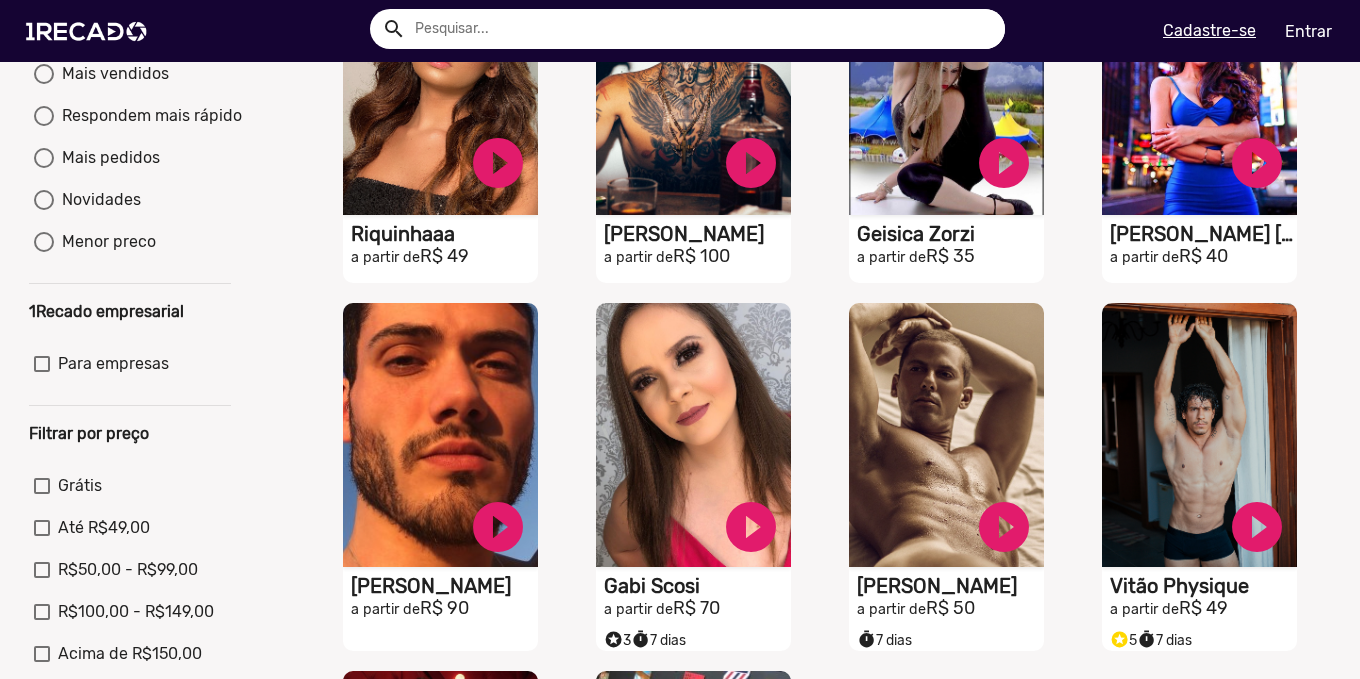 scroll, scrollTop: 0, scrollLeft: 0, axis: both 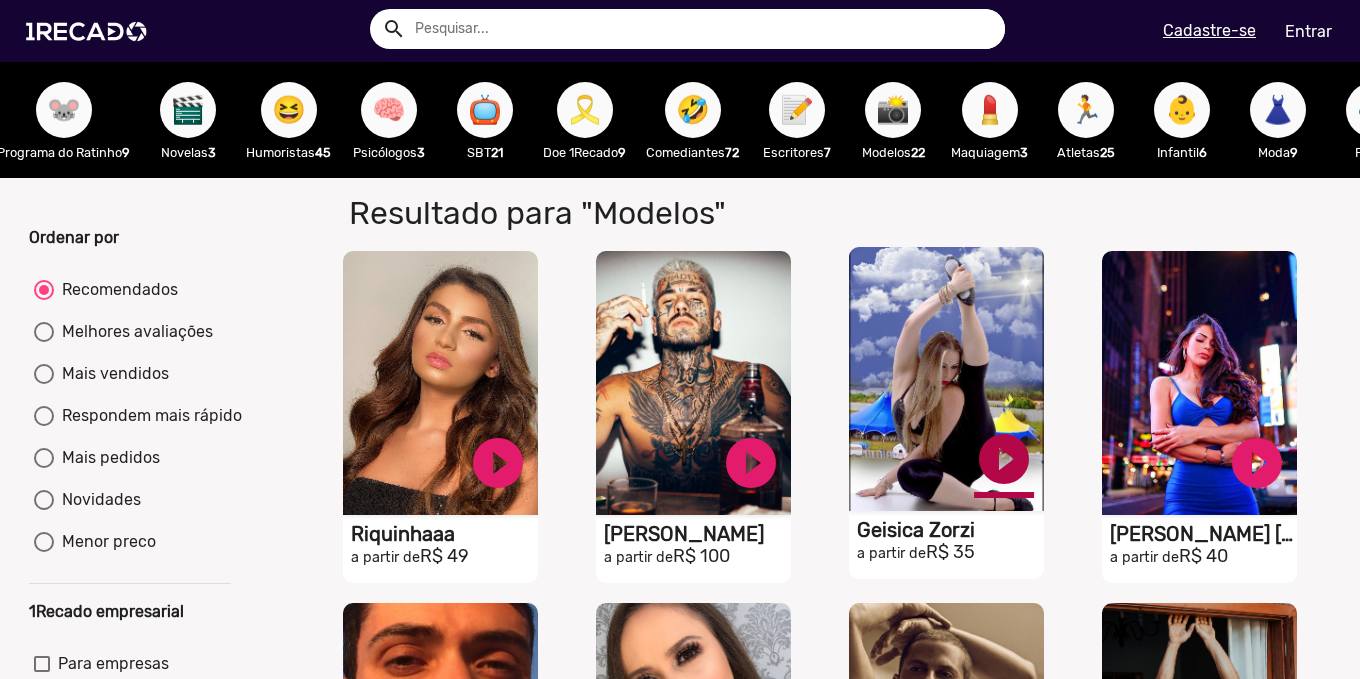 click on "play_circle_filled" at bounding box center [498, 463] 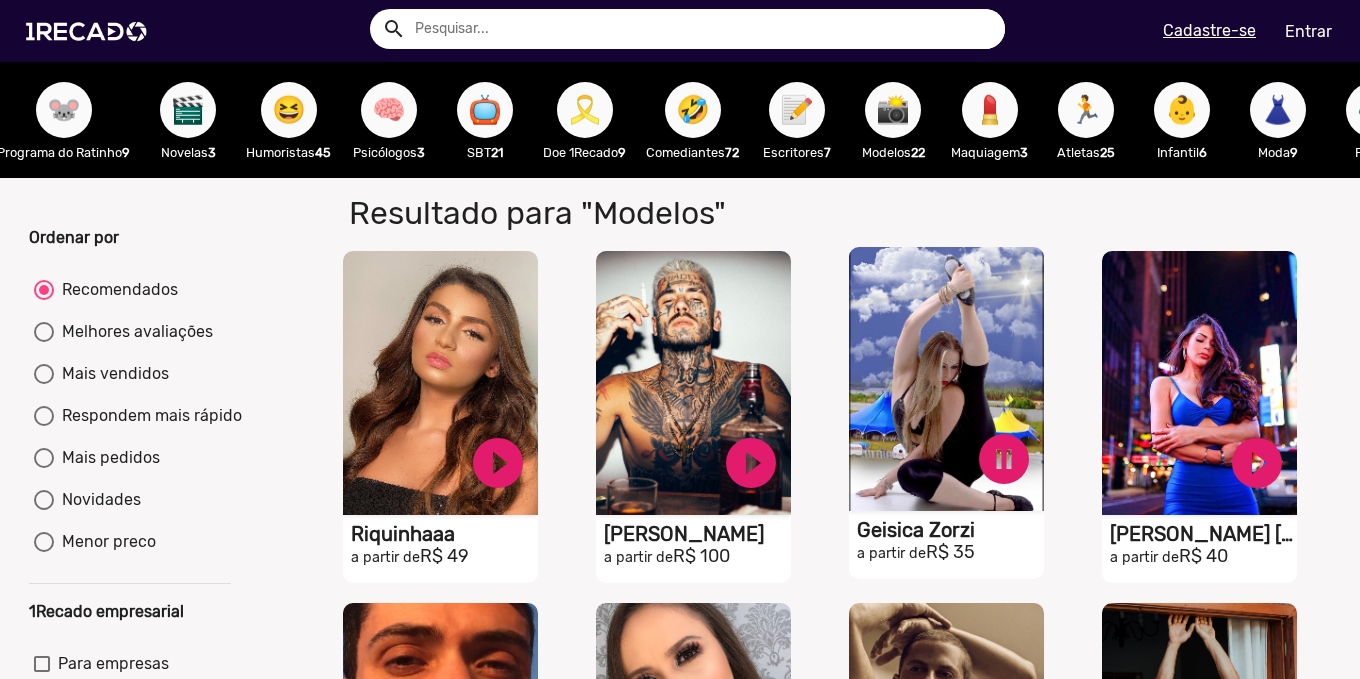 click on "Geisica Zorzi" at bounding box center [444, 534] 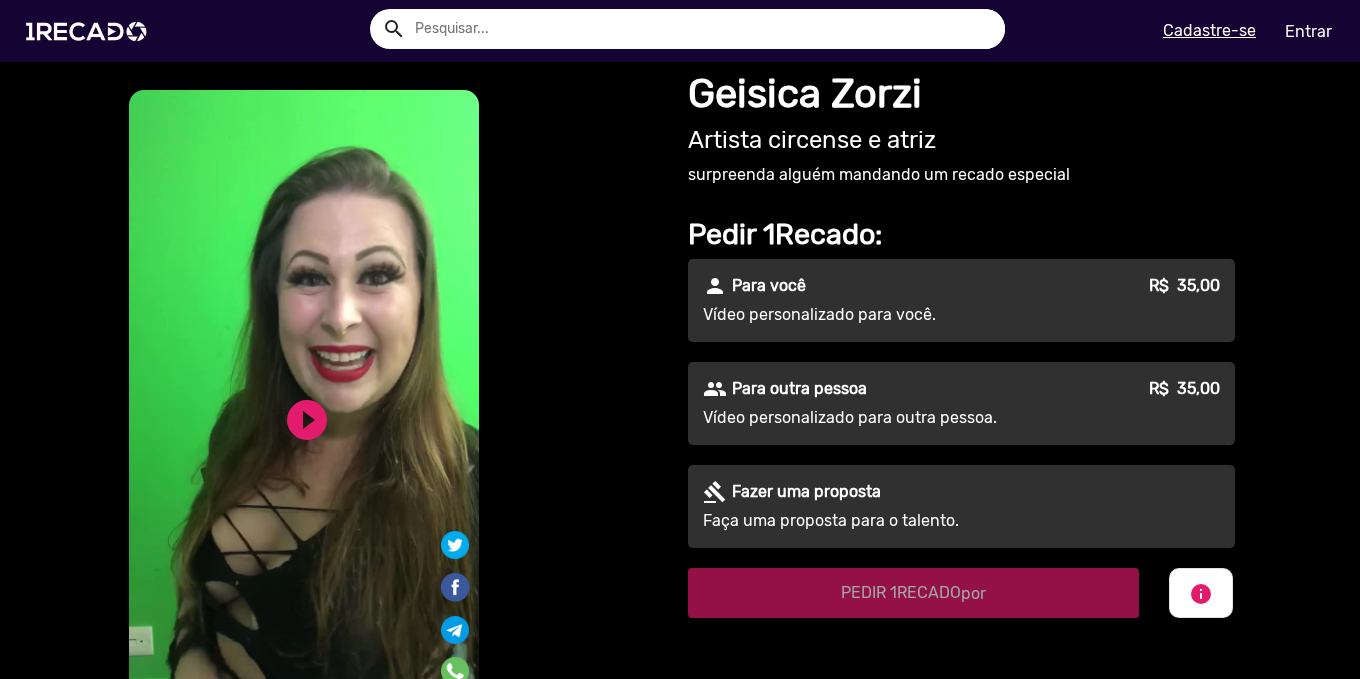 click on "S1RECADO vídeos dedicados para fãs e empresas" at bounding box center [304, 401] 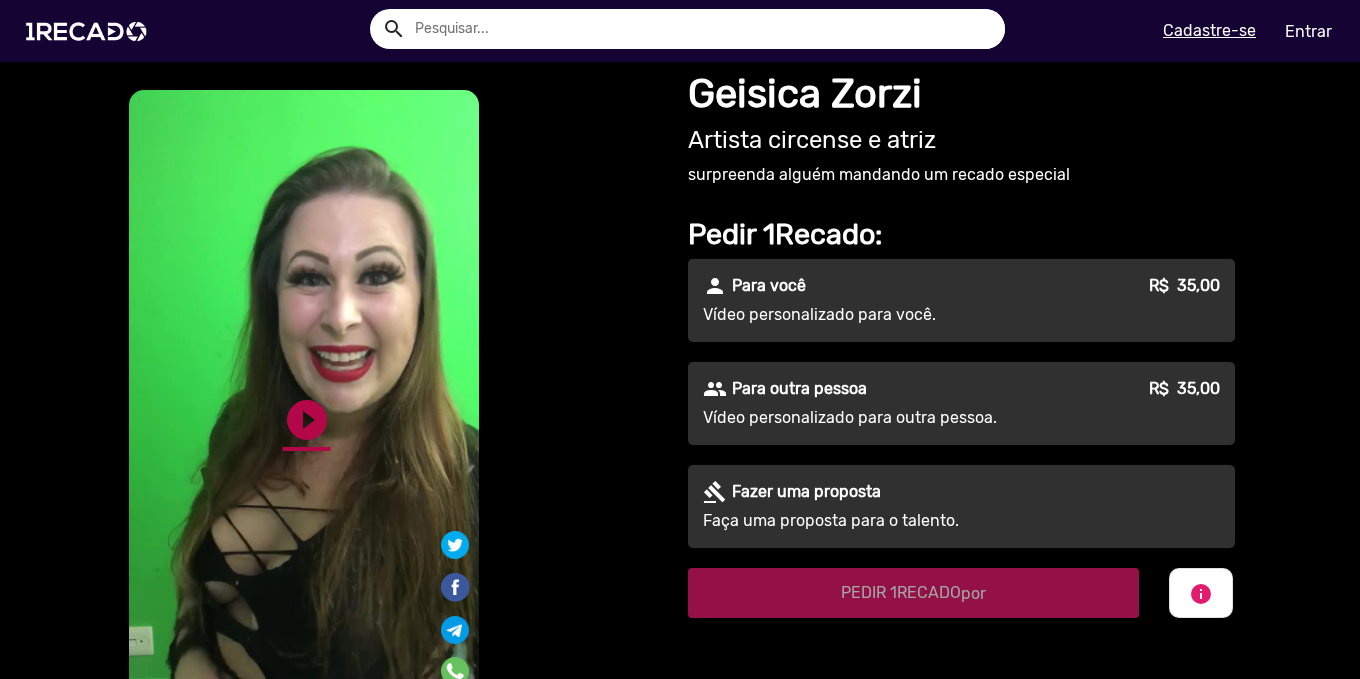 click on "play_circle_filled" 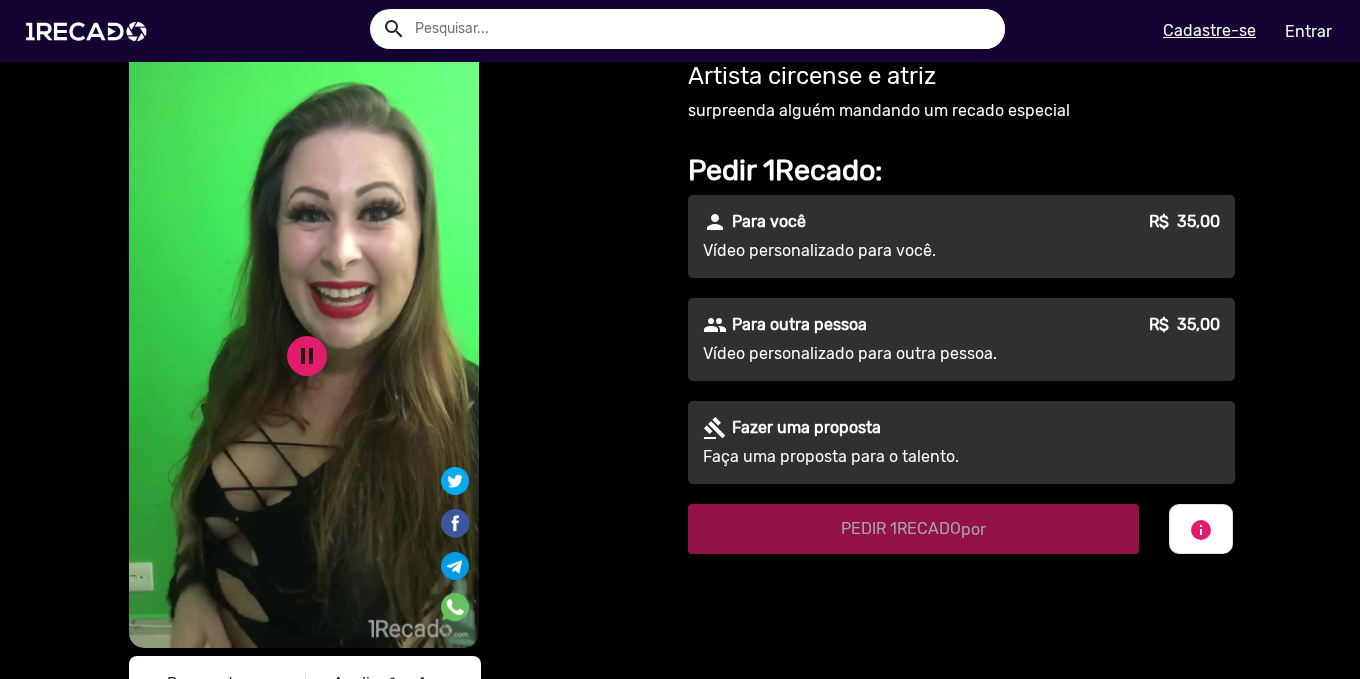 scroll, scrollTop: 100, scrollLeft: 0, axis: vertical 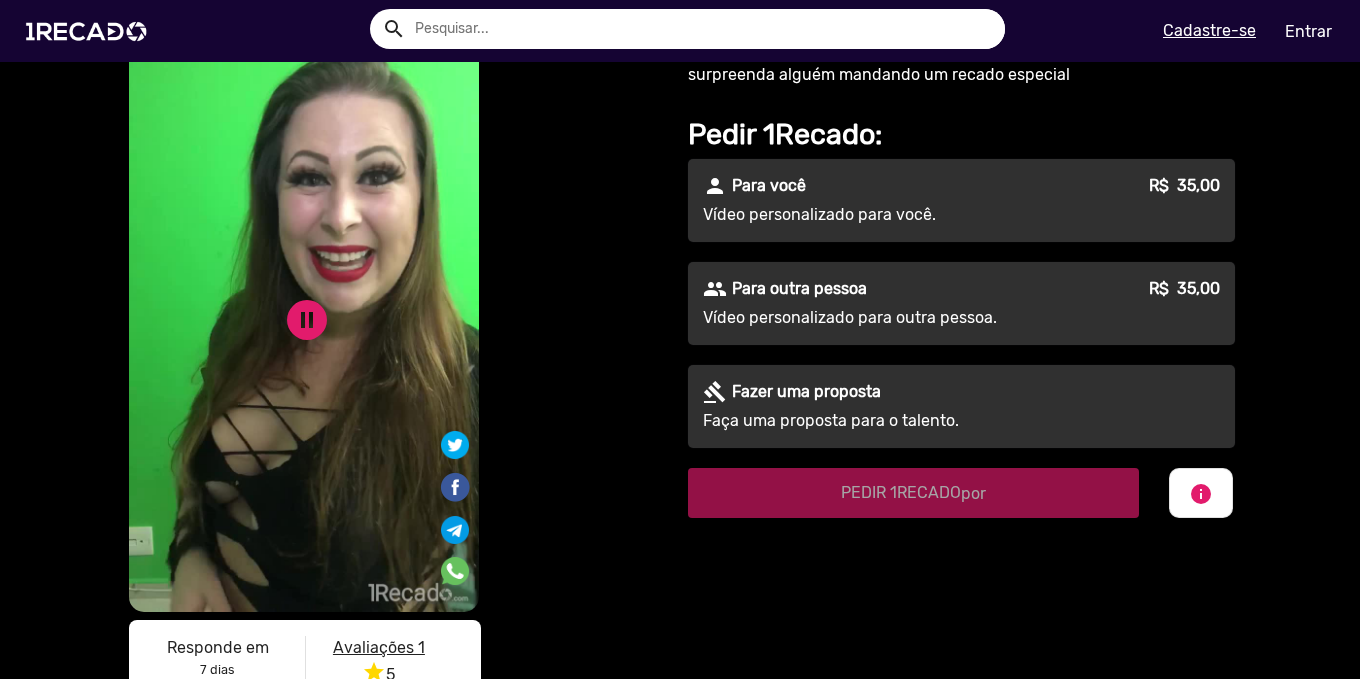 click on "person Para você R$  35,00  Vídeo personalizado para você." 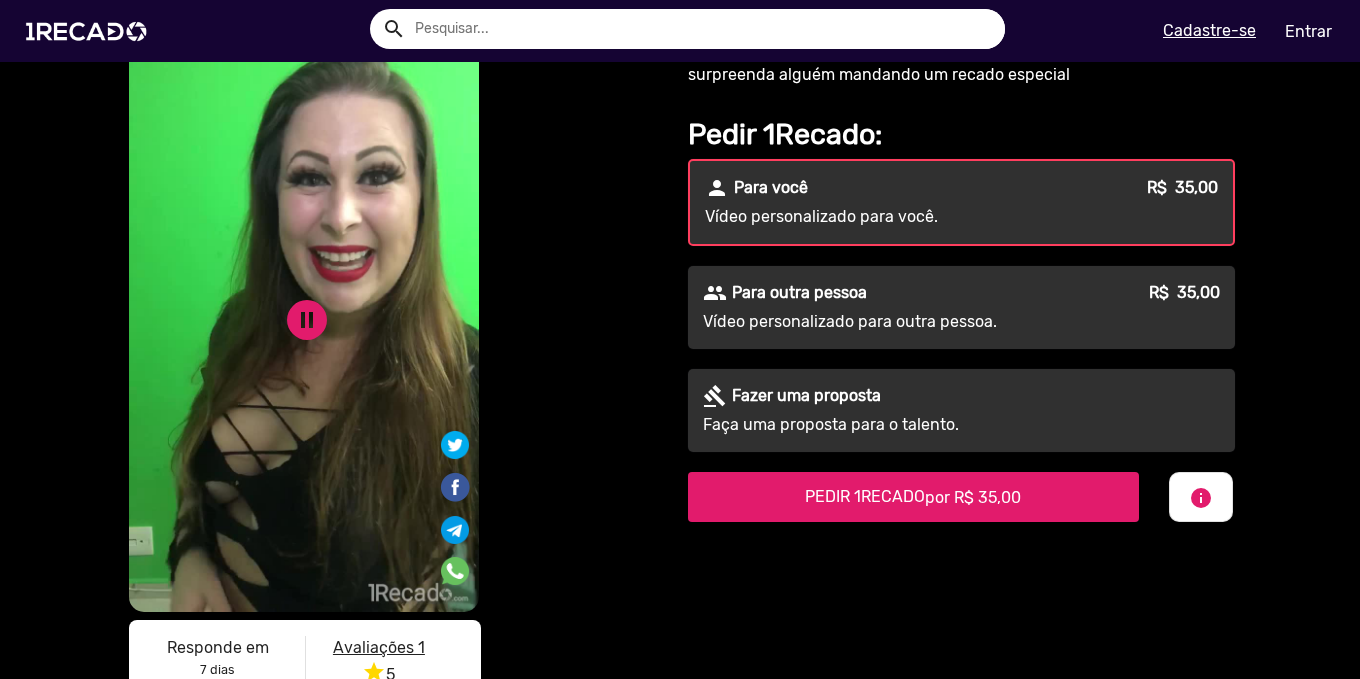click on "PEDIR 1RECADO   por R$ 35,00" at bounding box center [913, 497] 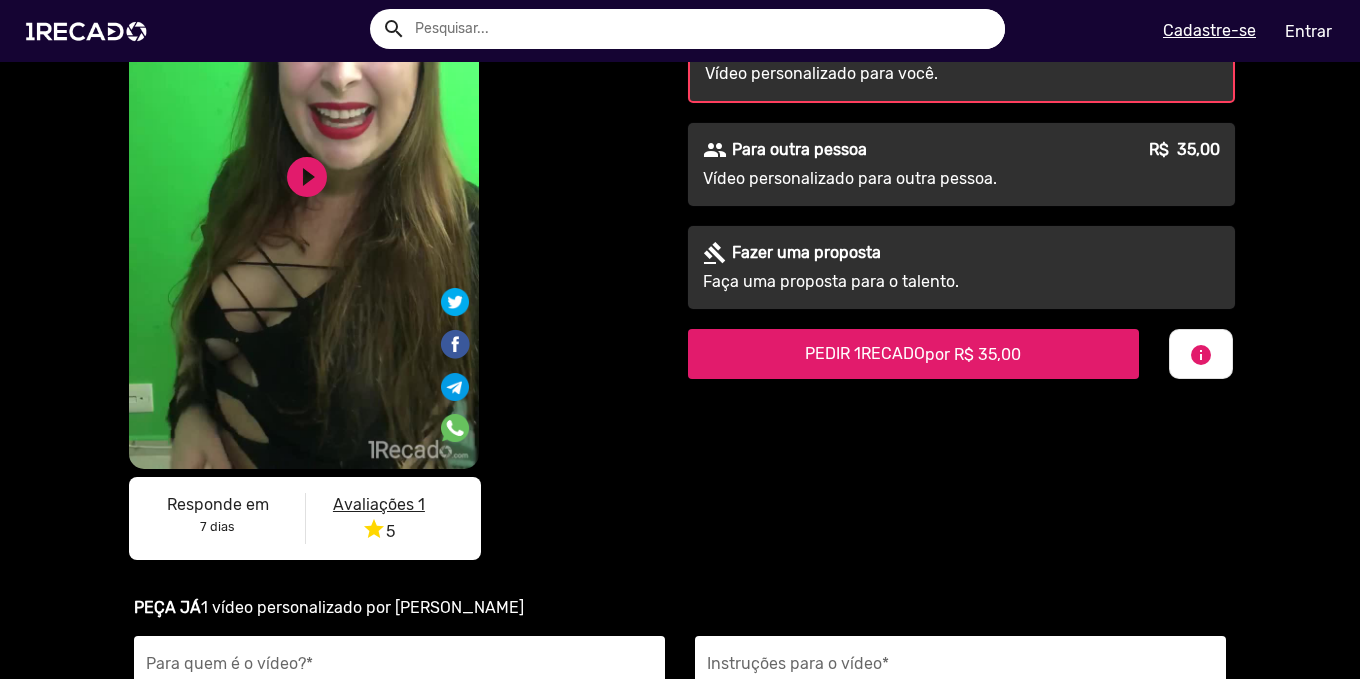 scroll, scrollTop: 237, scrollLeft: 0, axis: vertical 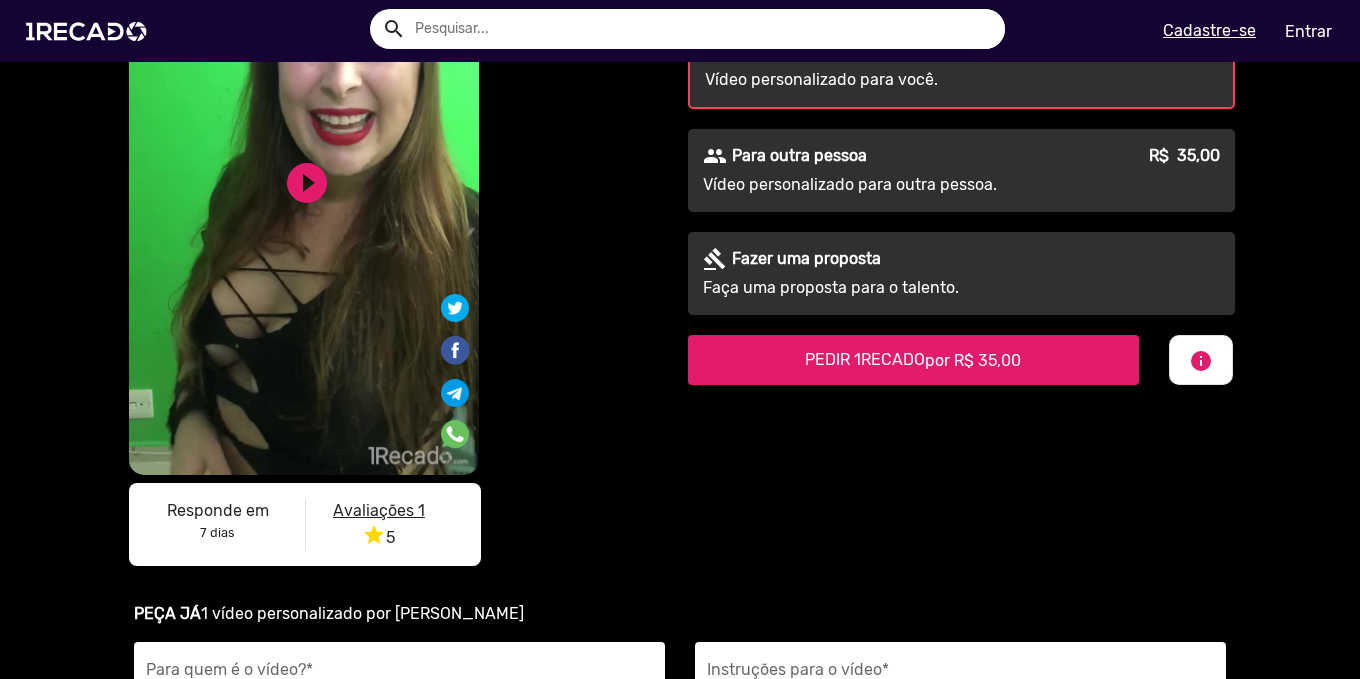 click on "Faça uma proposta para o talento." 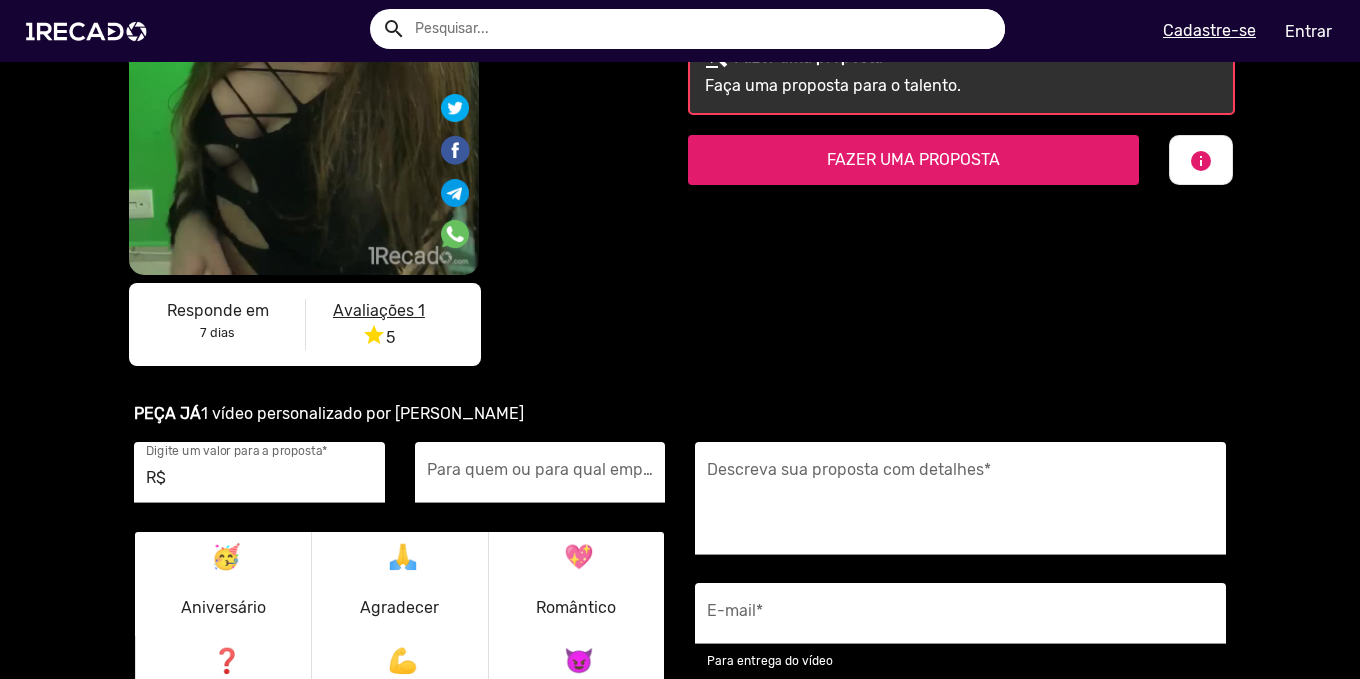 scroll, scrollTop: 237, scrollLeft: 0, axis: vertical 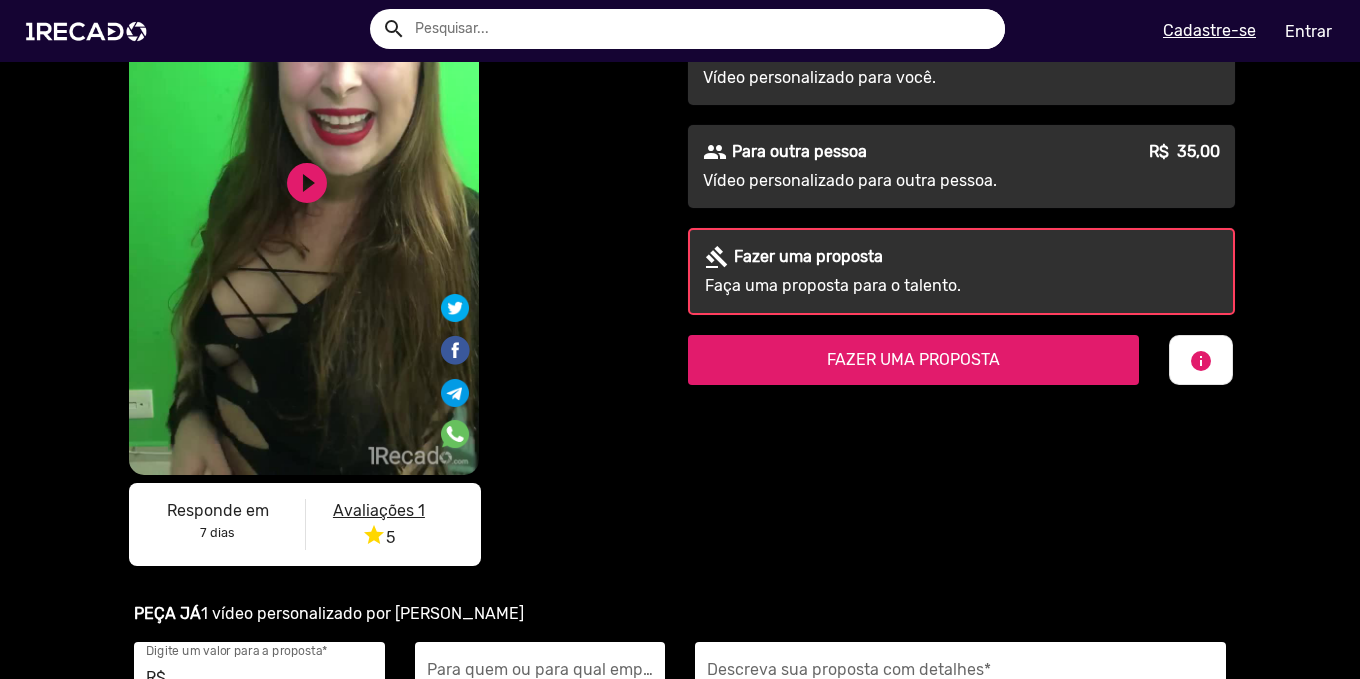 click on "Vídeo personalizado para outra pessoa." 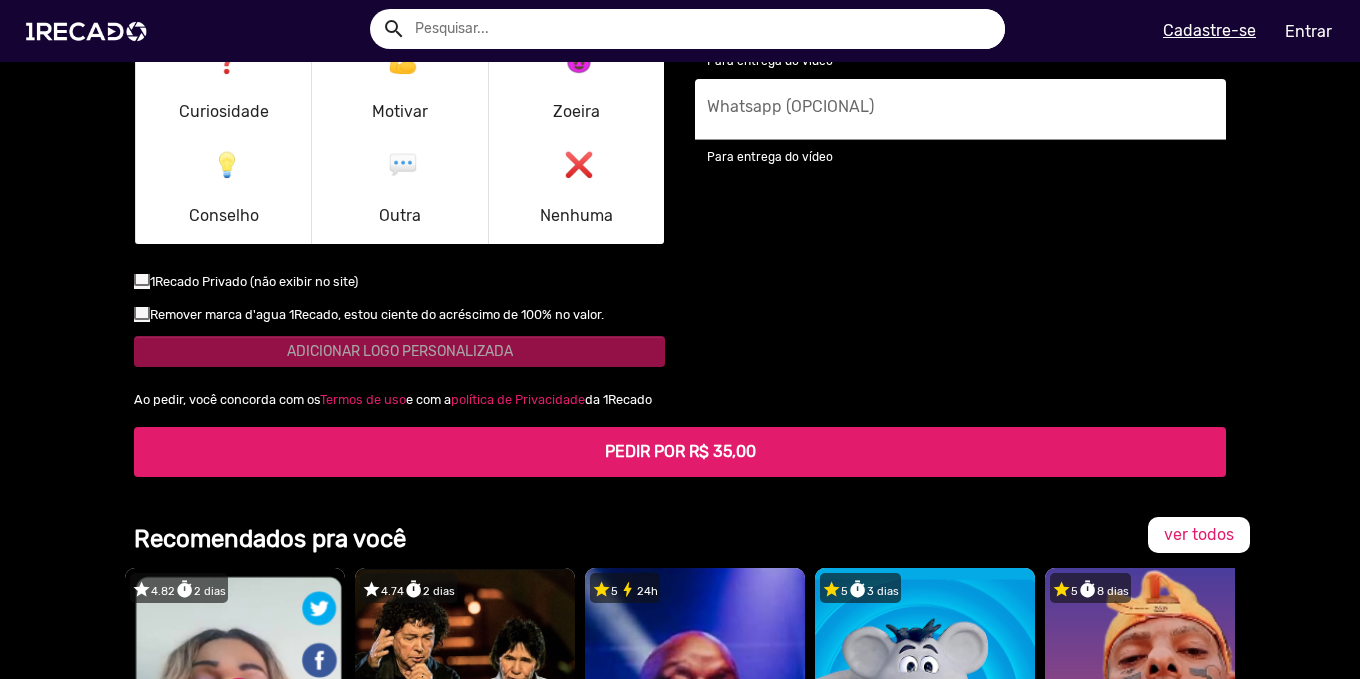 scroll, scrollTop: 737, scrollLeft: 0, axis: vertical 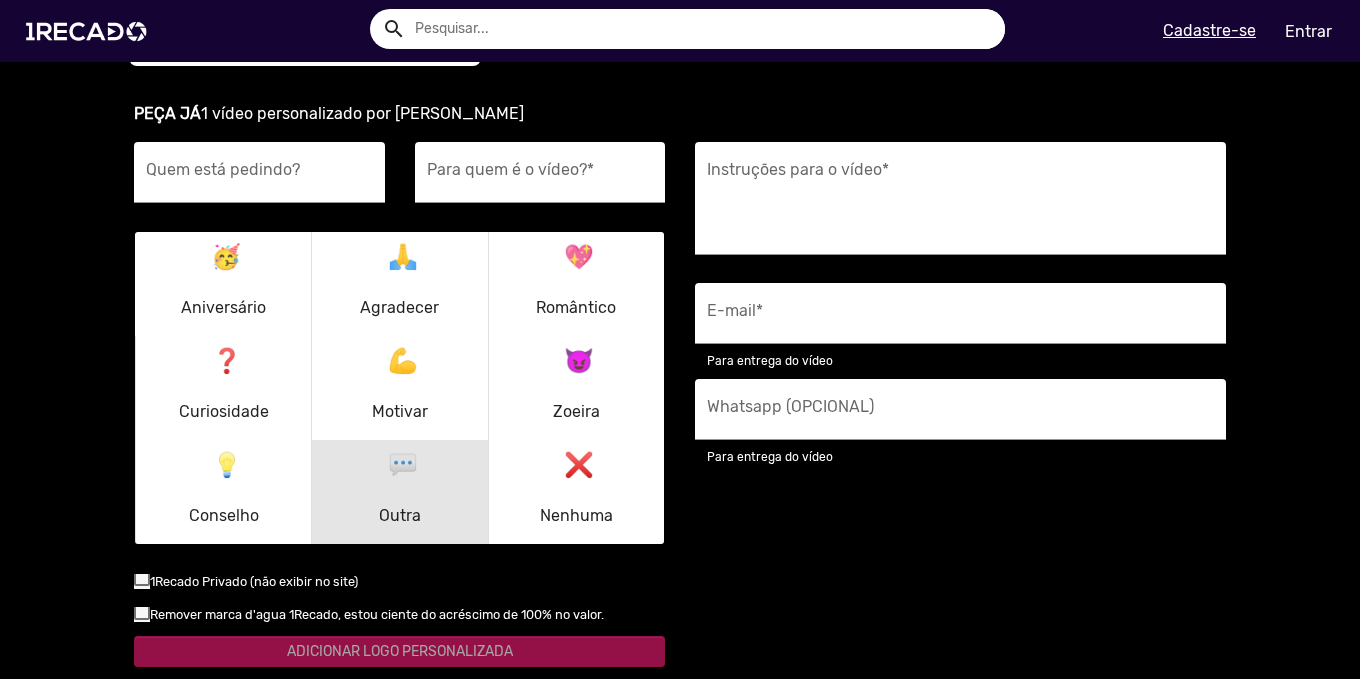 click on "💬  Outra" at bounding box center (400, 492) 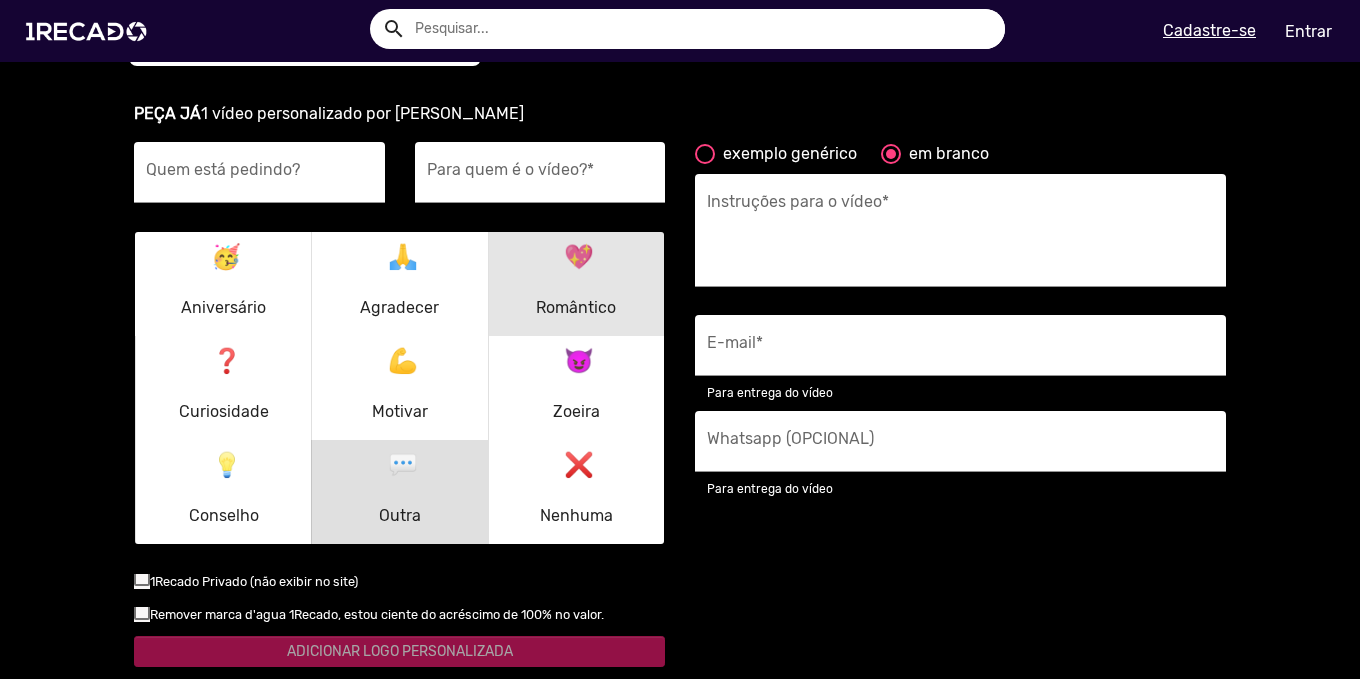 click on "💖  Romântico" at bounding box center [576, 284] 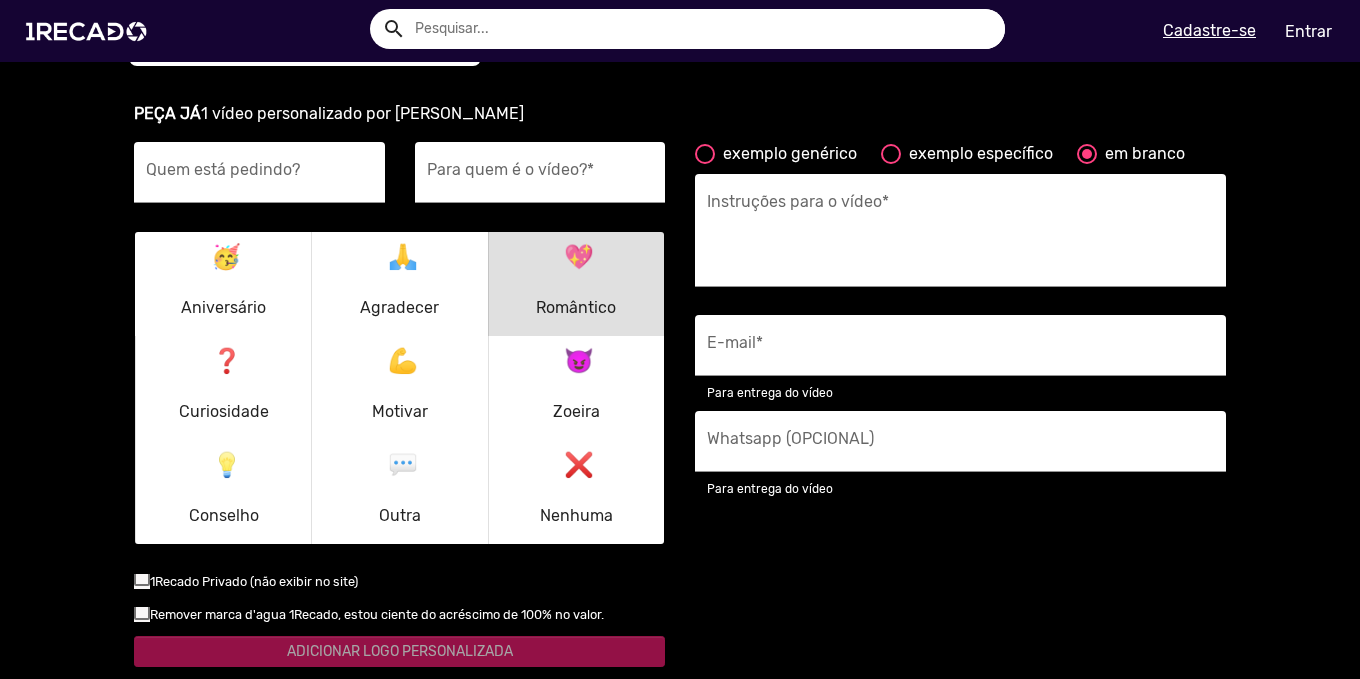 click on "exemplo genérico     exemplo específico     [PERSON_NAME]" at bounding box center [940, 156] 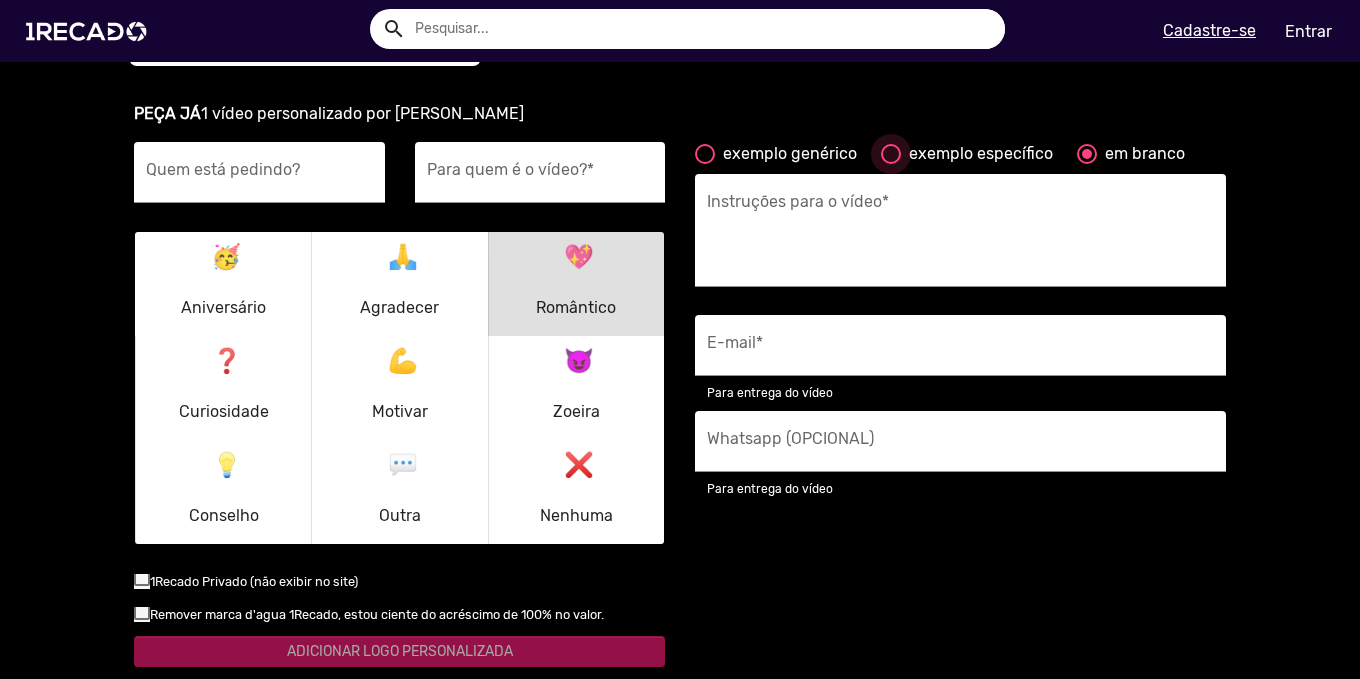 click at bounding box center [891, 154] 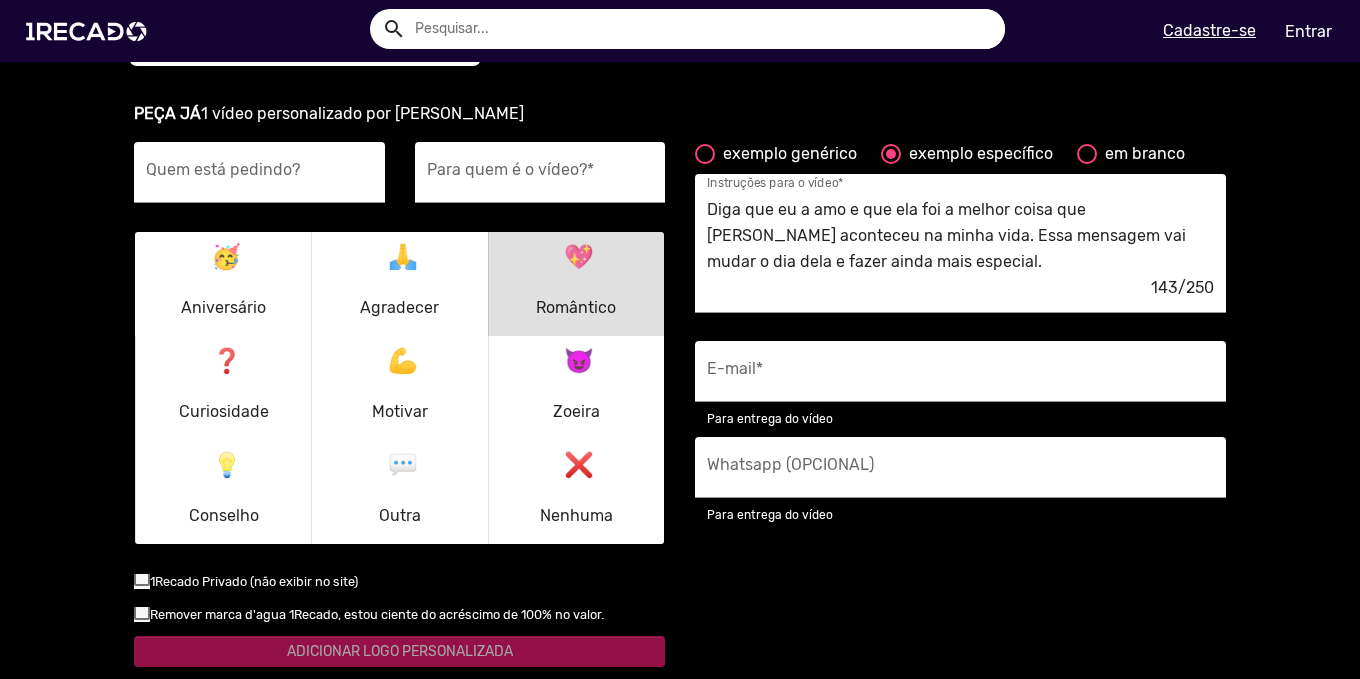click on "exemplo genérico" at bounding box center (786, 154) 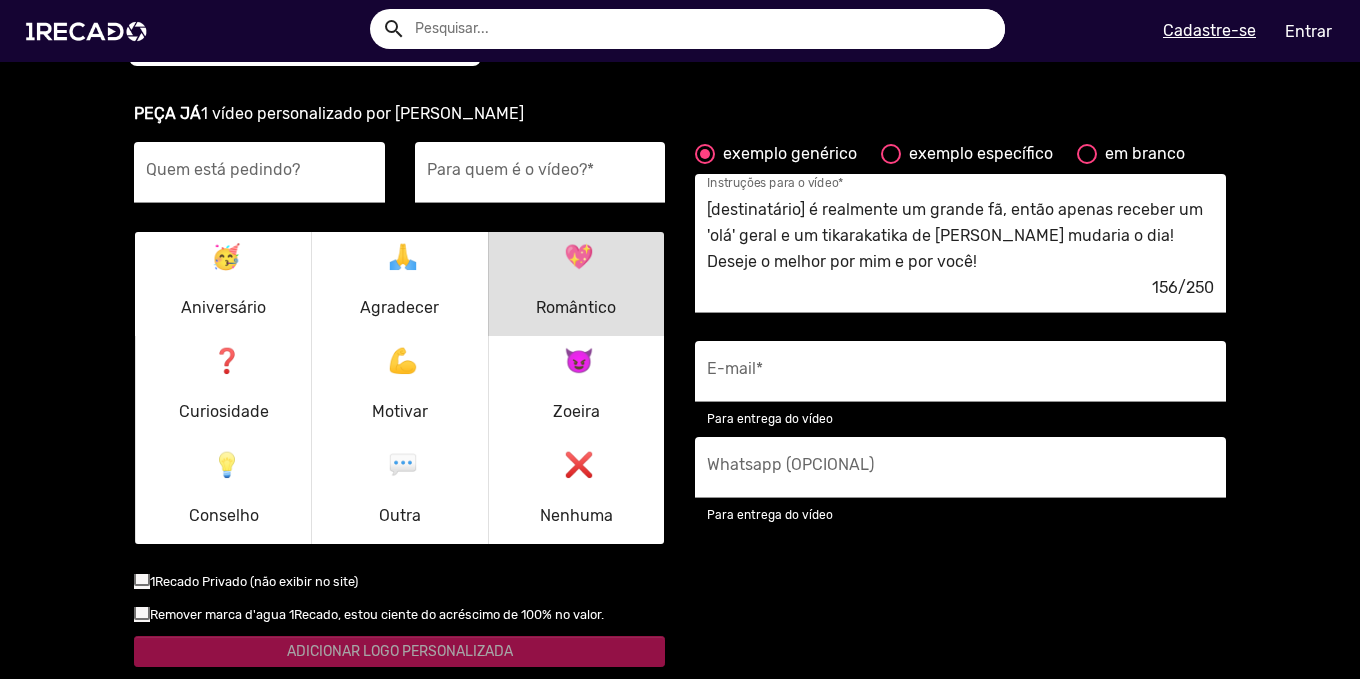 click on "😈  Zoeira" at bounding box center [576, 388] 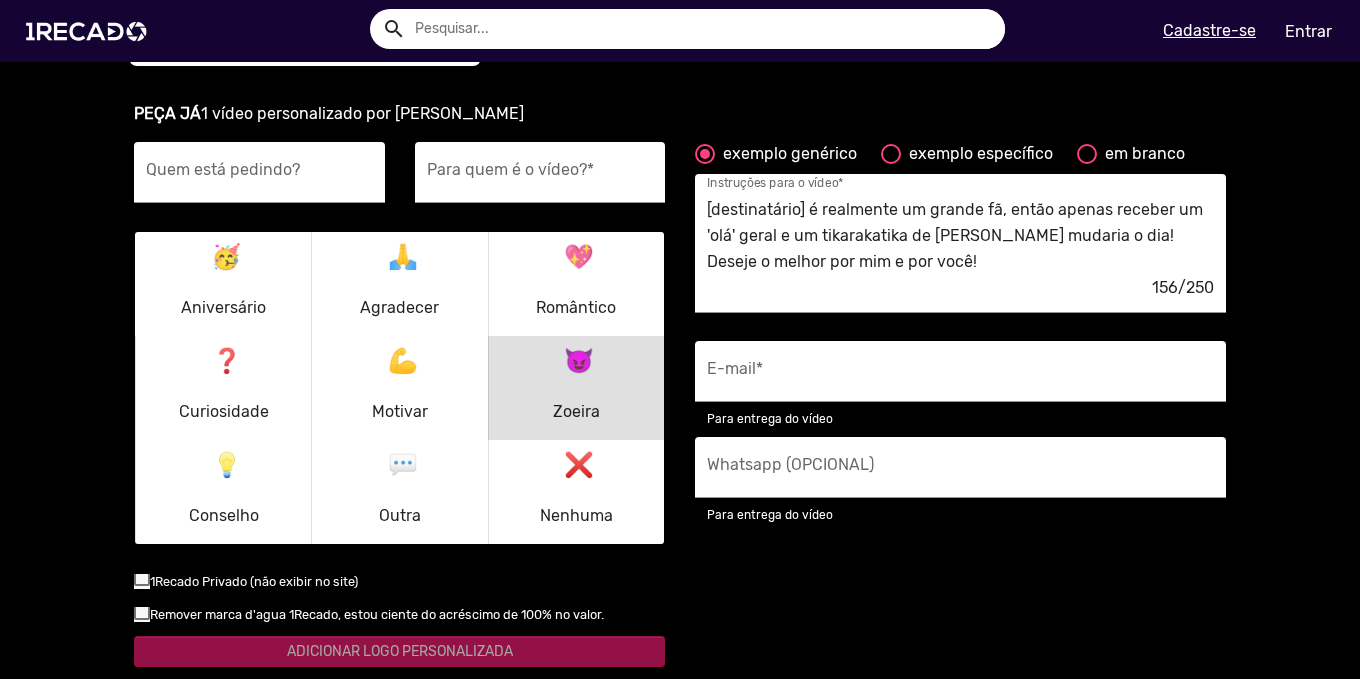 click on "exemplo específico" at bounding box center (977, 154) 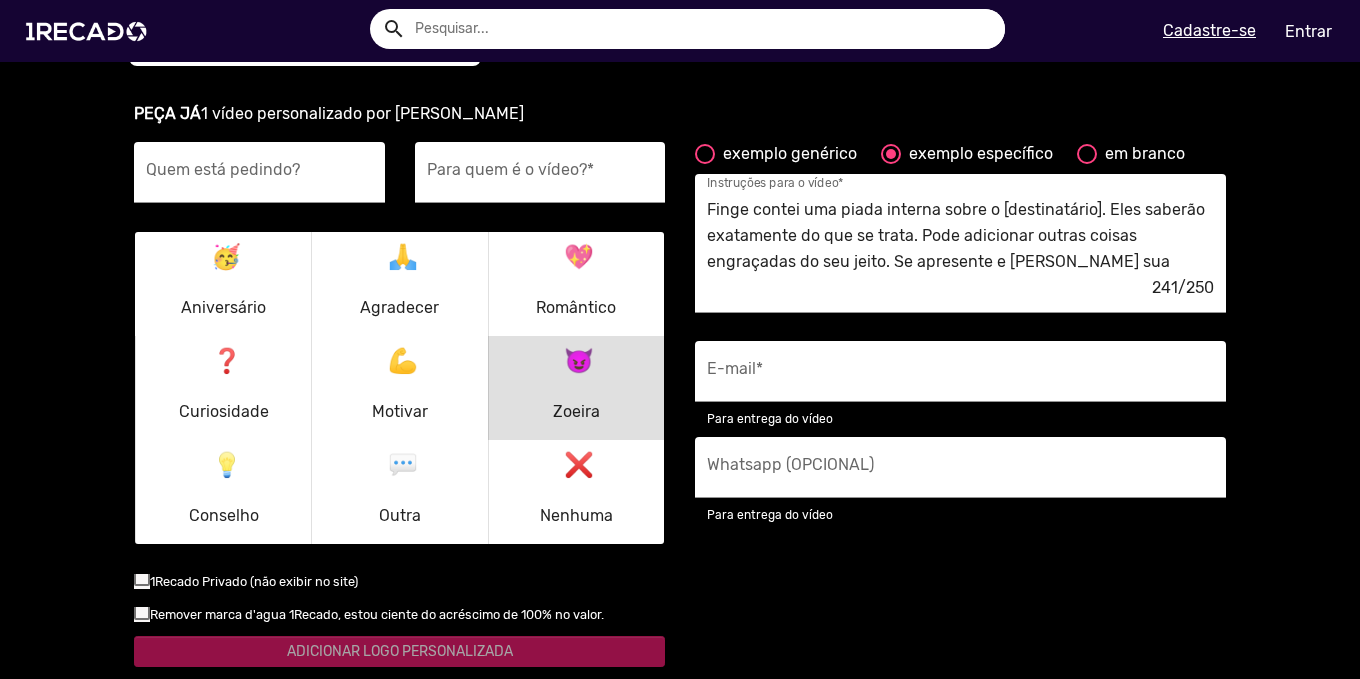 click on "💖  Romântico" at bounding box center (576, 284) 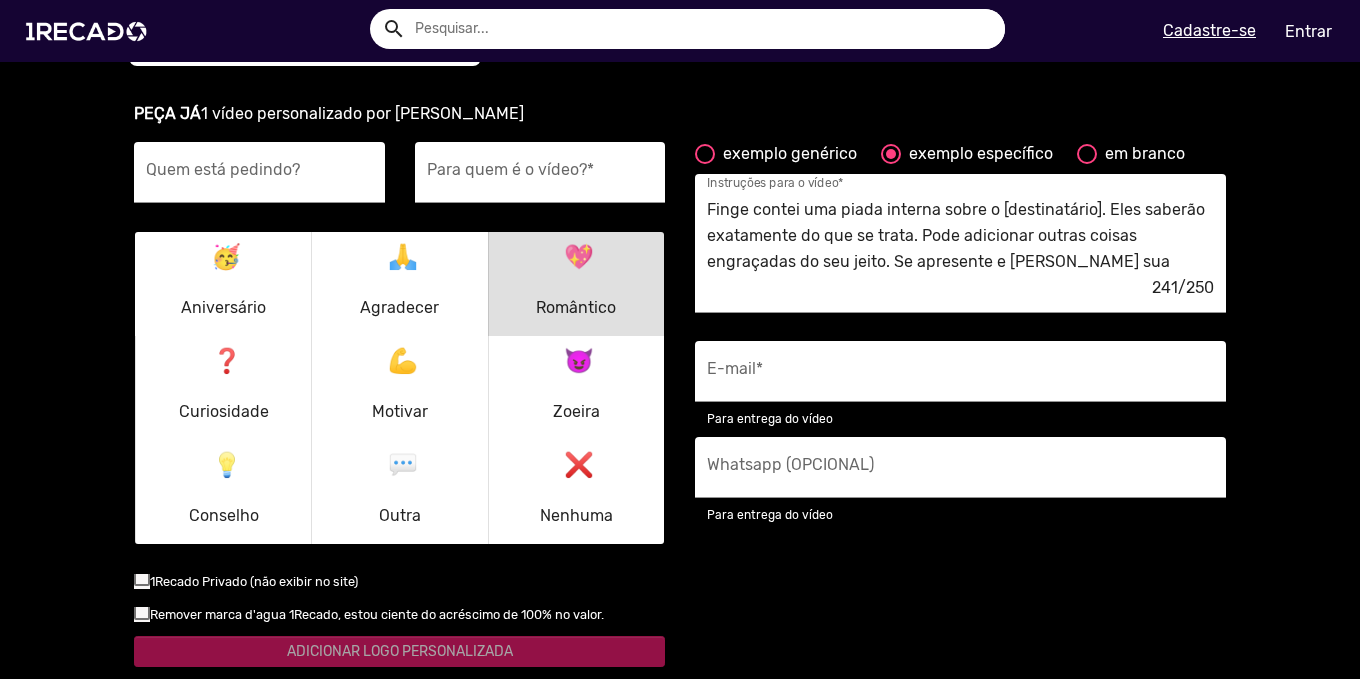 click on "❓  Curiosidade" at bounding box center [224, 388] 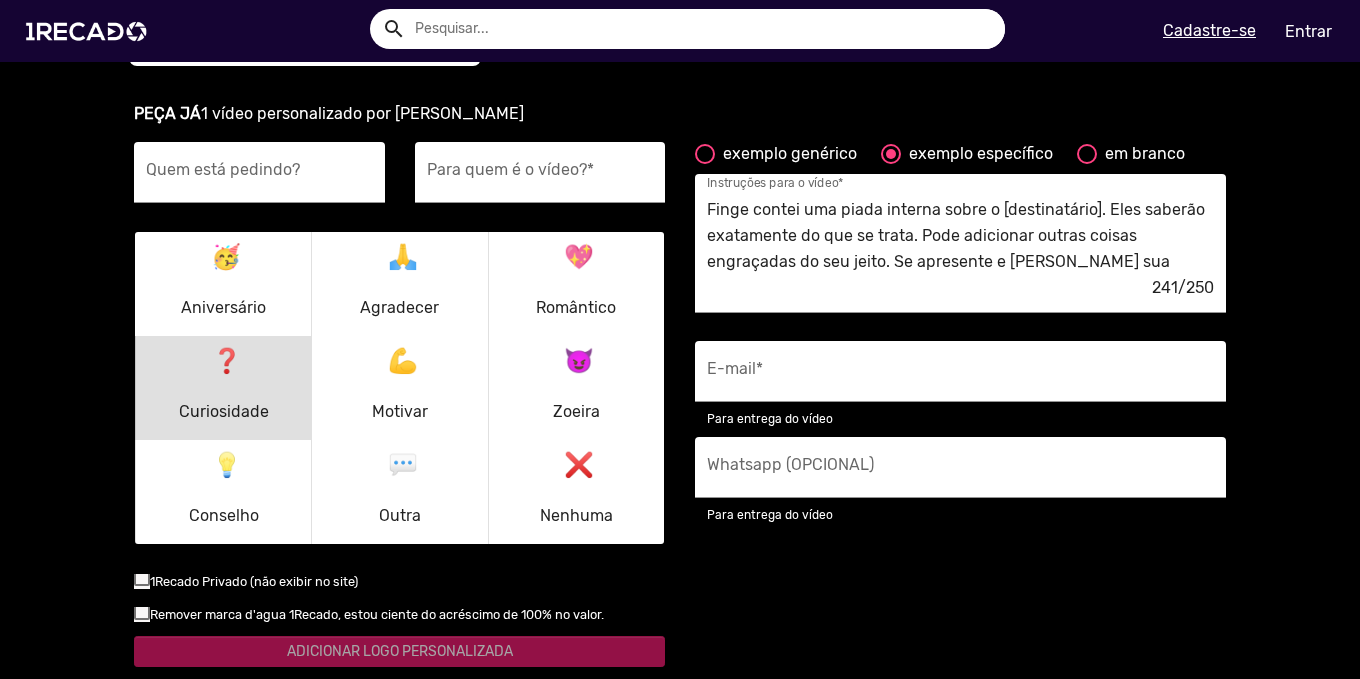 click on "❓  Curiosidade" at bounding box center [224, 388] 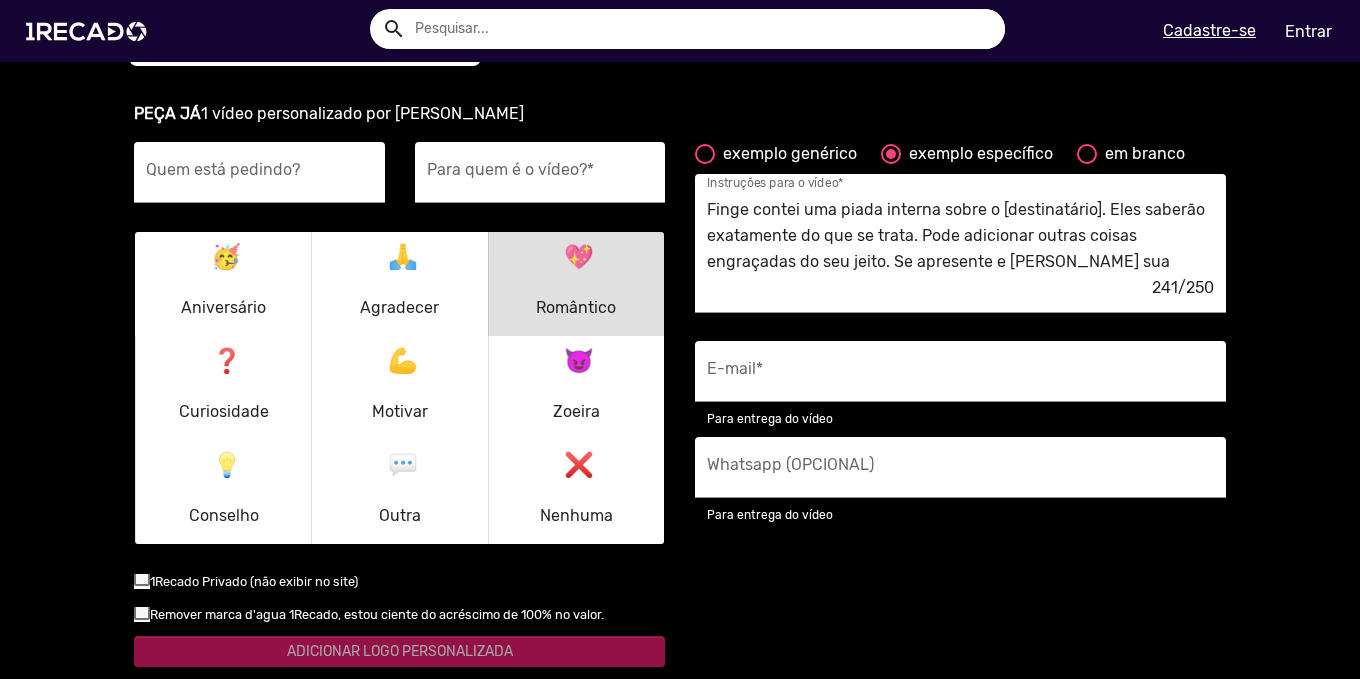 click at bounding box center [705, 154] 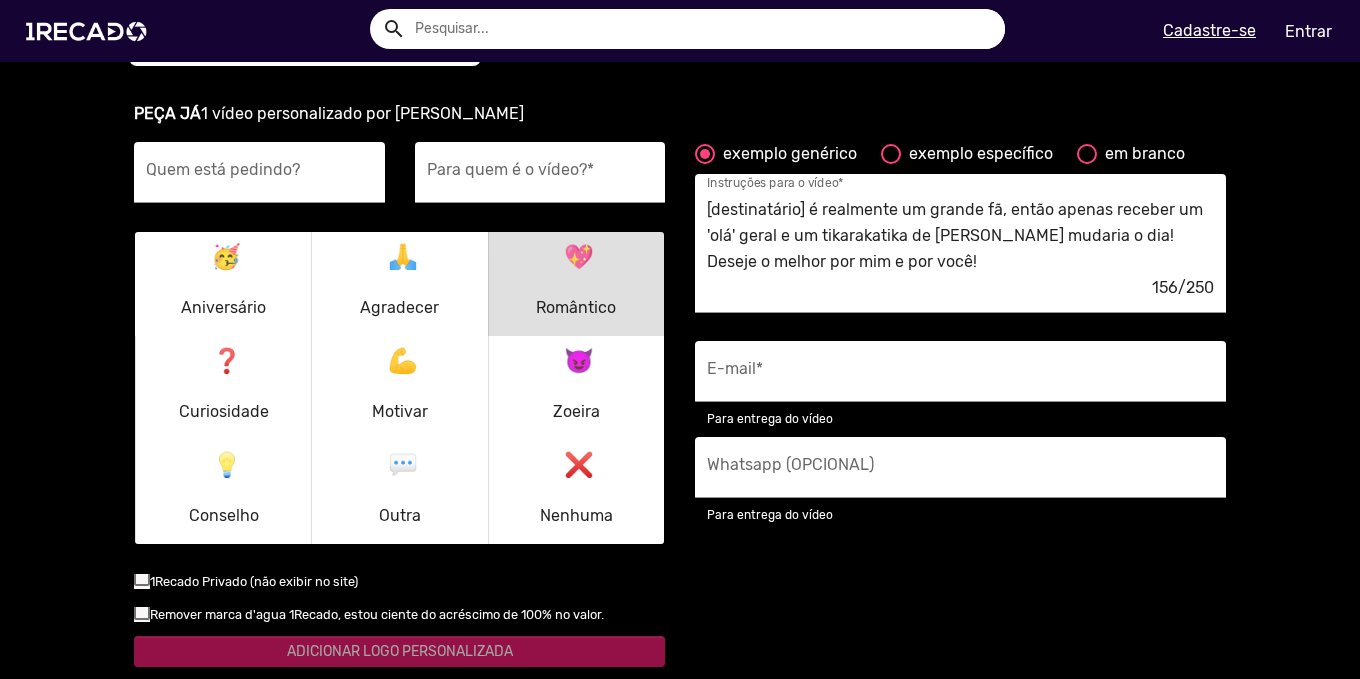 click on "[PERSON_NAME]  1 vídeo personalizado por Geisica [PERSON_NAME] está pedindo? Para quem é o vídeo?   * 🥳  Aniversário  🙏  Agradecer  💖  Romântico  ❓  Curiosidade  💪  Motivar  😈  Zoeira  💡  Conselho  💬  Outra  ❌  Nenhuma     1Recado Privado (não exibir no site)    Remover marca d'agua 1Recado, estou ciente do acréscimo de 100% no valor.  ADICIONAR LOGO PERSONALIZADA     exemplo genérico     exemplo específico     [PERSON_NAME]  [destinatário] é realmente um grande fã, então apenas receber um 'olá' geral e um tikarakatika de [PERSON_NAME] mudaria o dia! Deseje o melhor por mim e por você!  156/250  Instruções para o vídeo  * E-mail  * Para entrega do vídeo Whatsapp (OPCIONAL)  Para entrega do vídeo  Ao pedir, você concorda com os  Termos de uso  e com a  política de Privacidade  da 1Recado  PEDIR POR R$ 35,00" at bounding box center [680, 439] 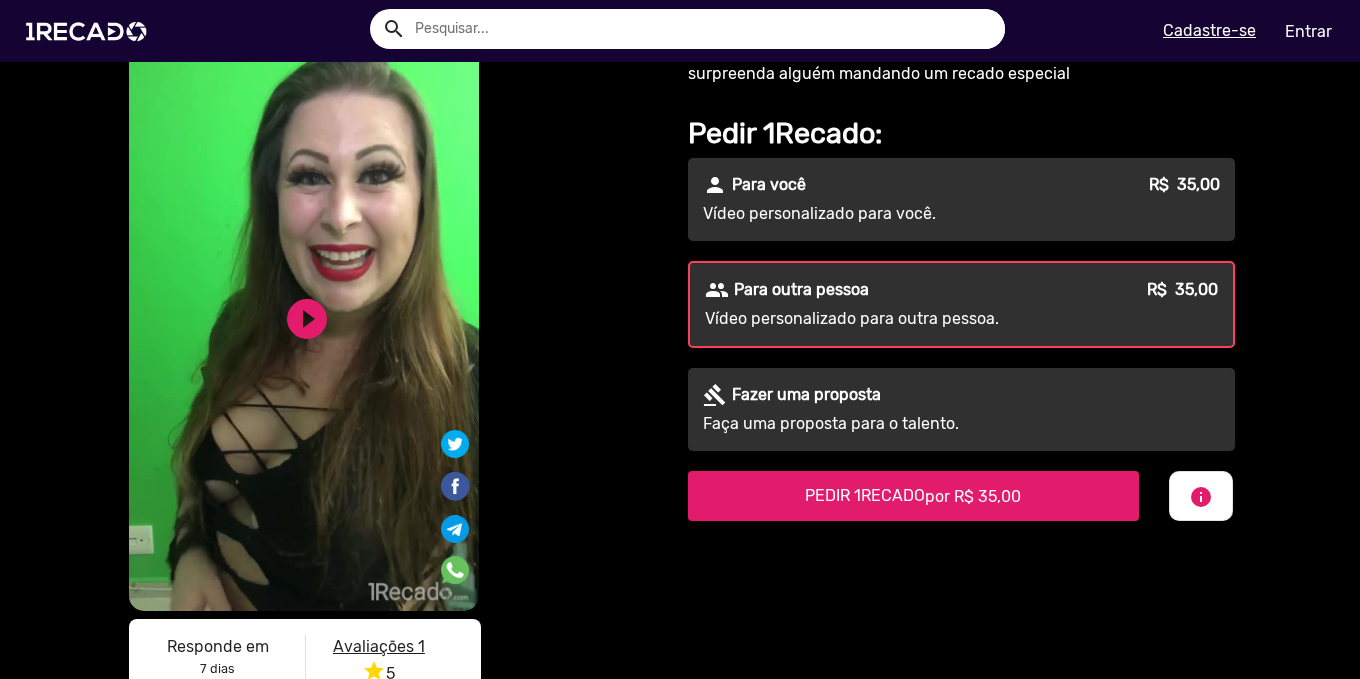 scroll, scrollTop: 0, scrollLeft: 0, axis: both 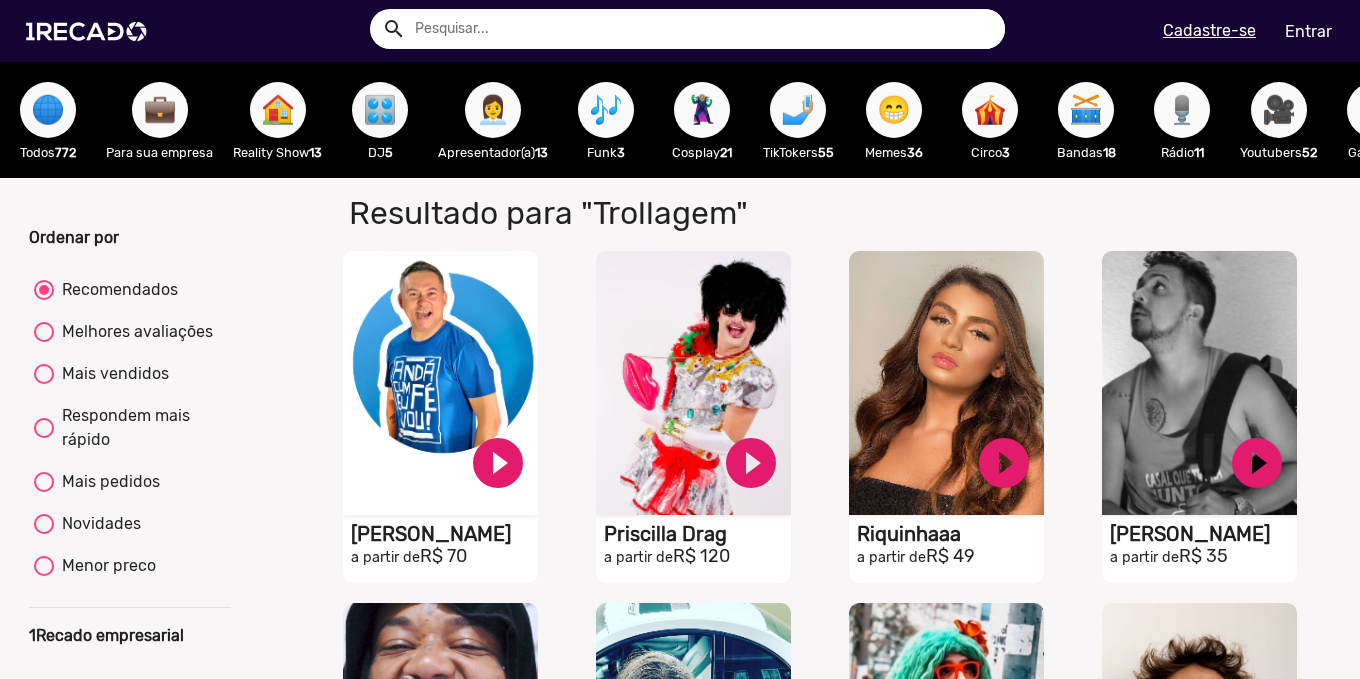 radio on "false" 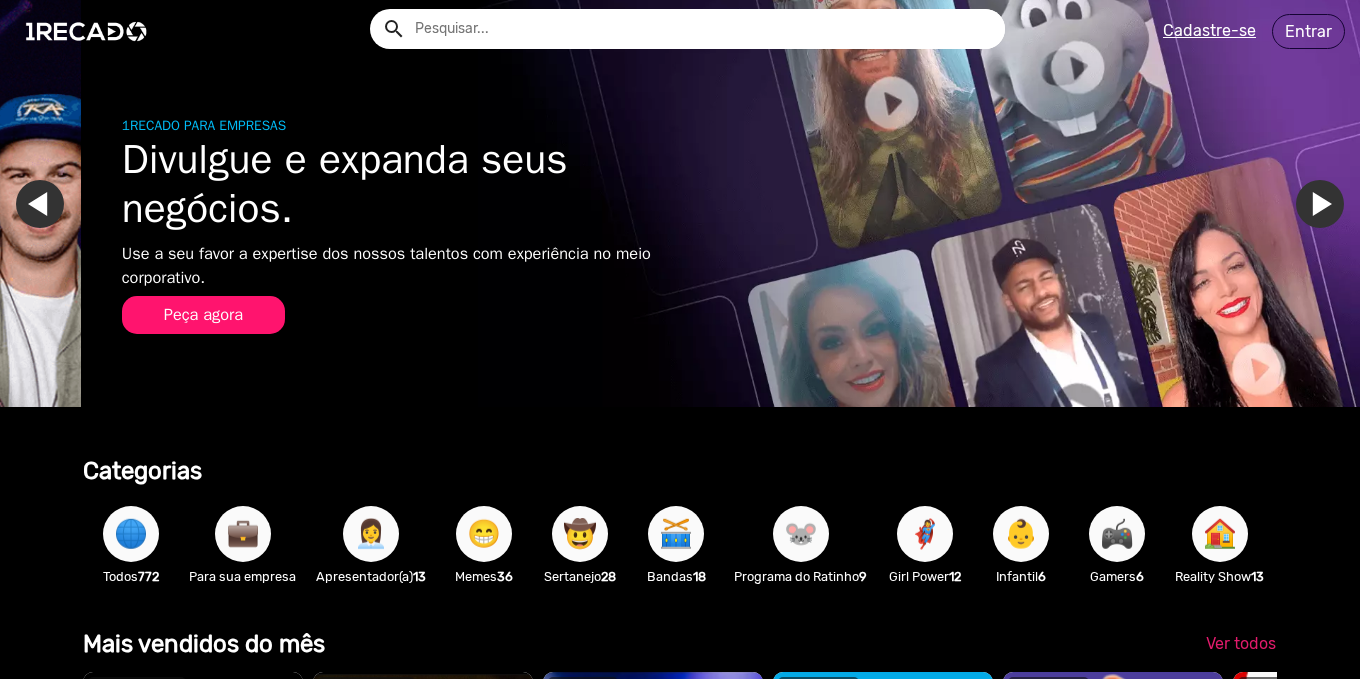 scroll, scrollTop: 0, scrollLeft: 1345, axis: horizontal 